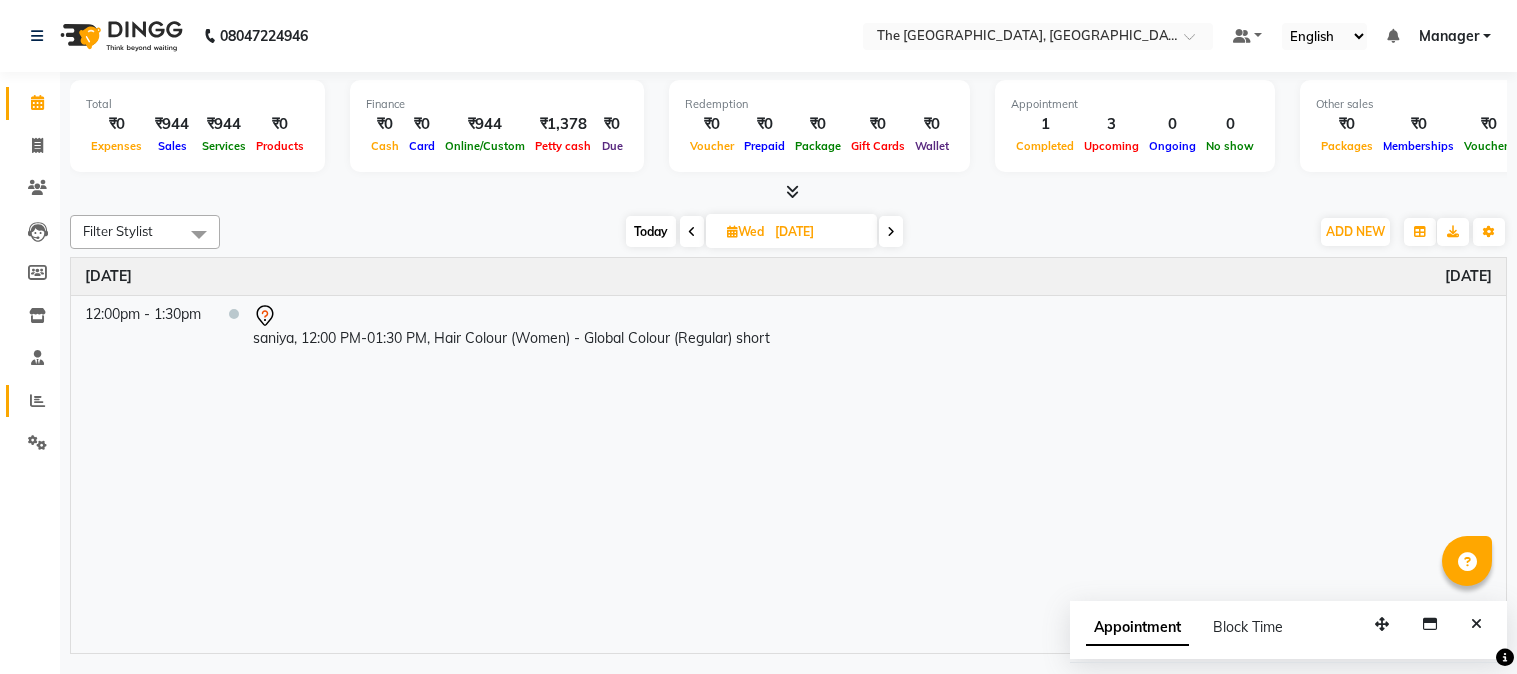 scroll, scrollTop: 0, scrollLeft: 0, axis: both 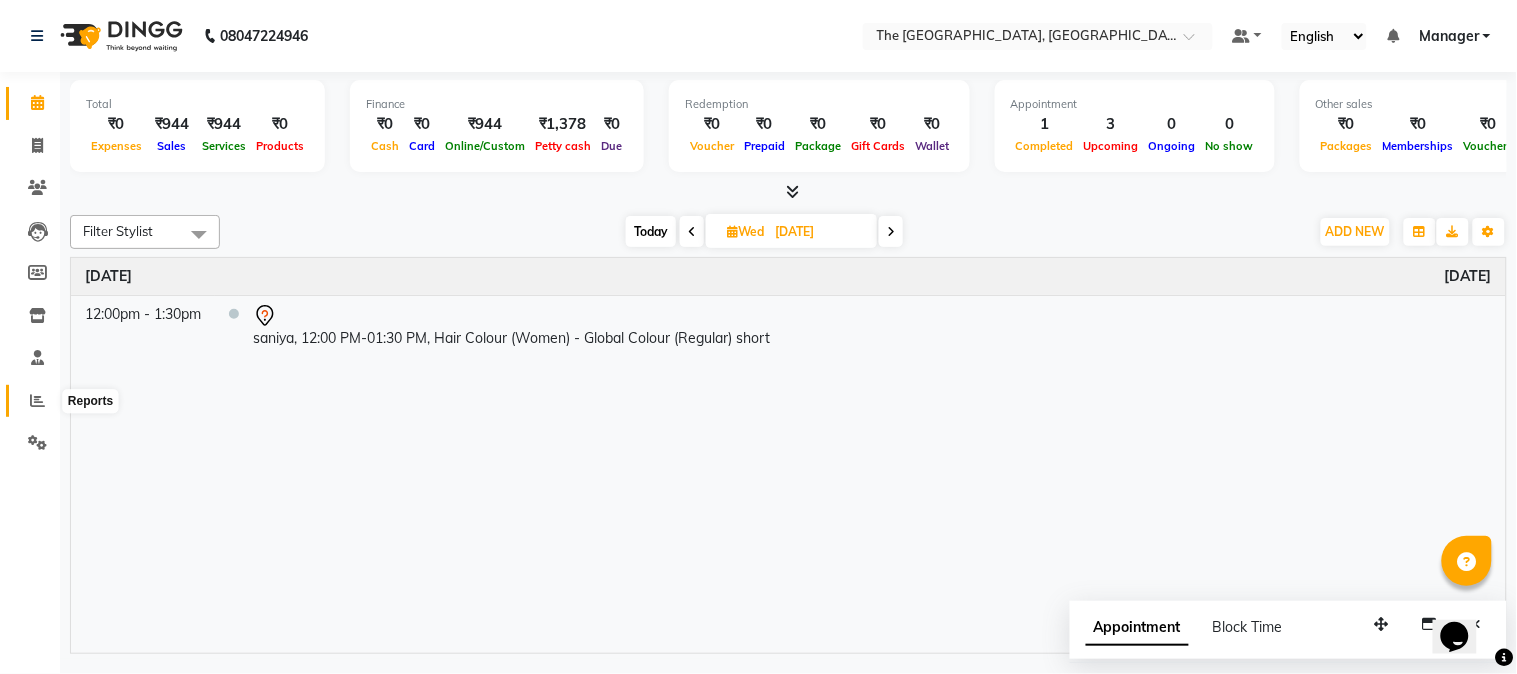 click 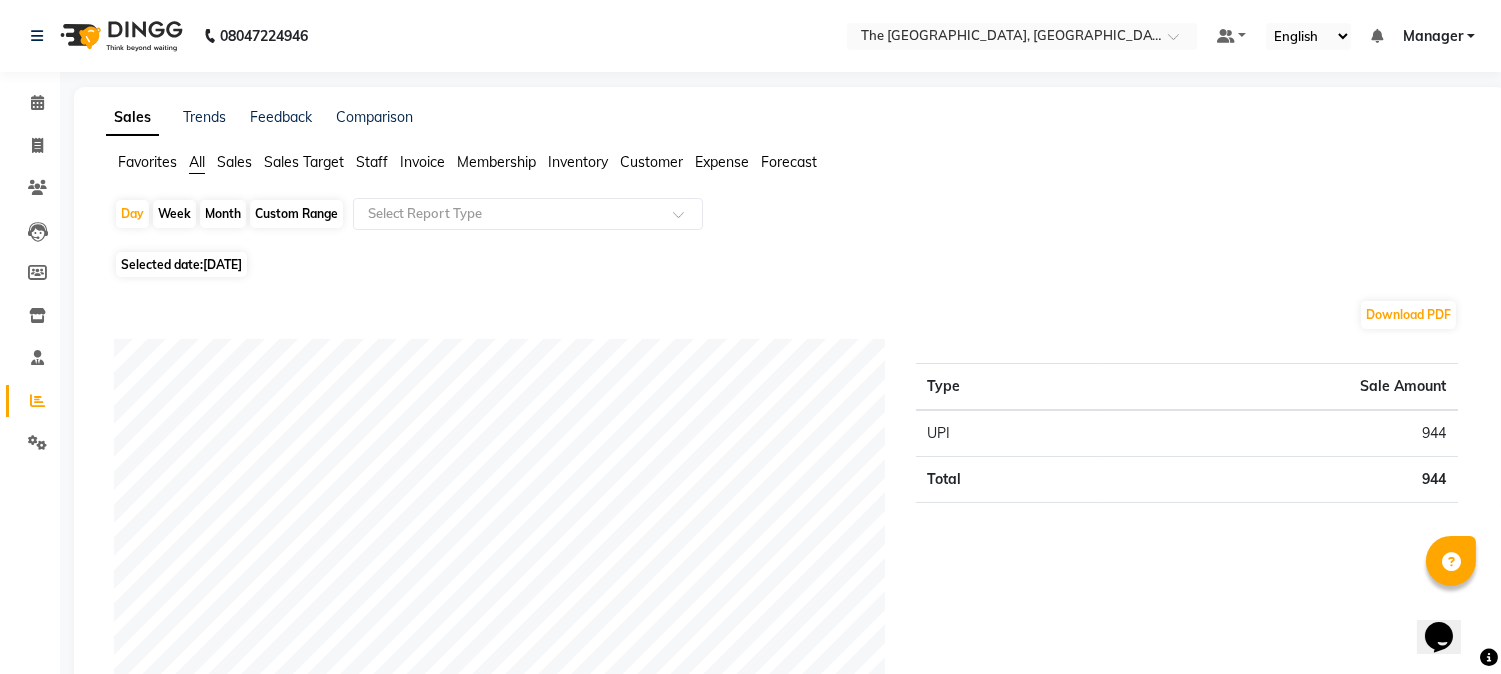 click on "Month" 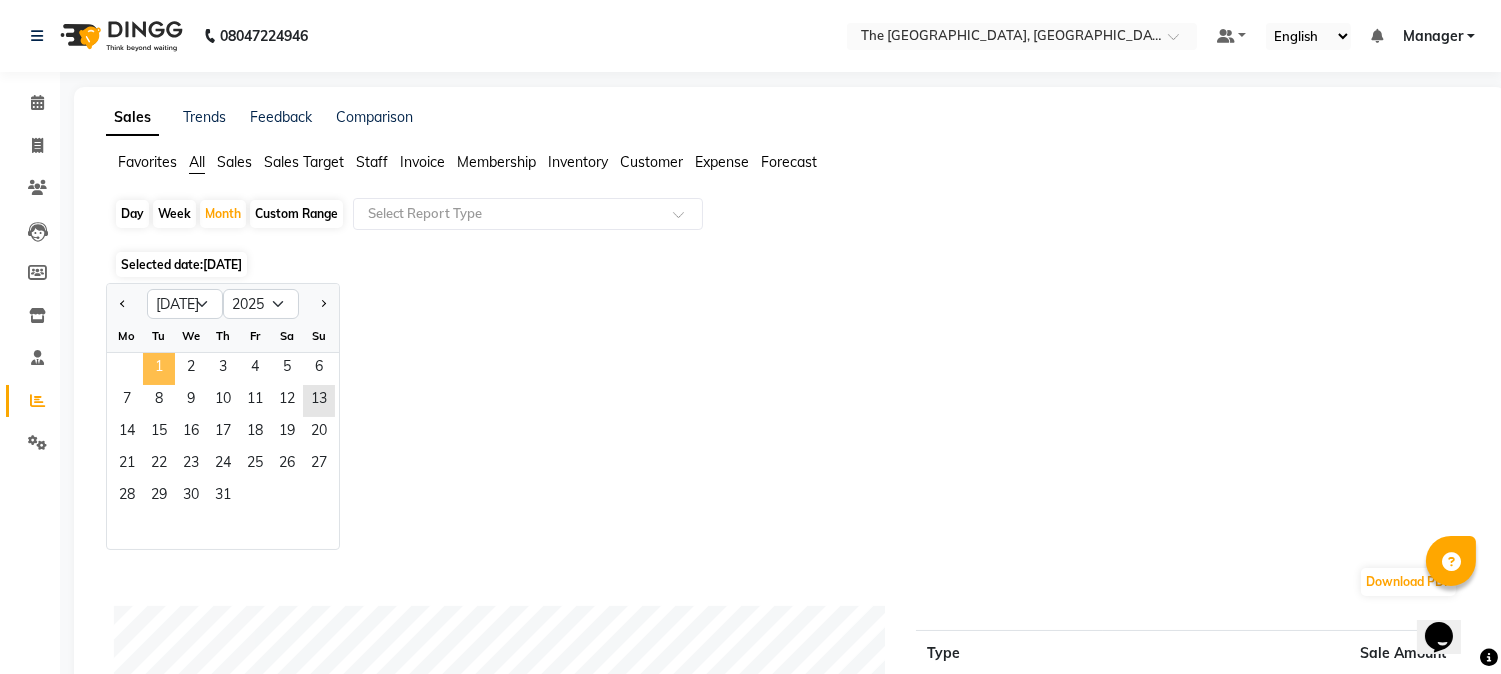 click on "1" 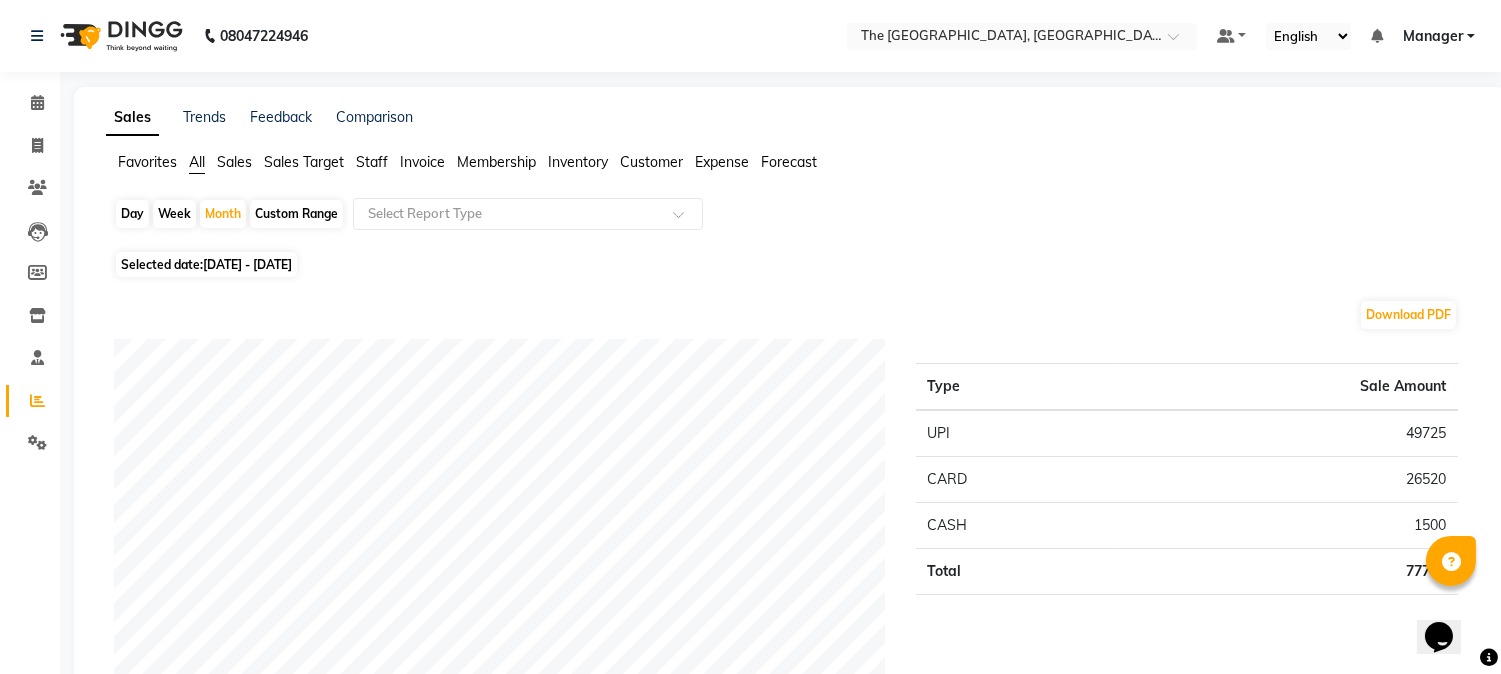click on "Staff" 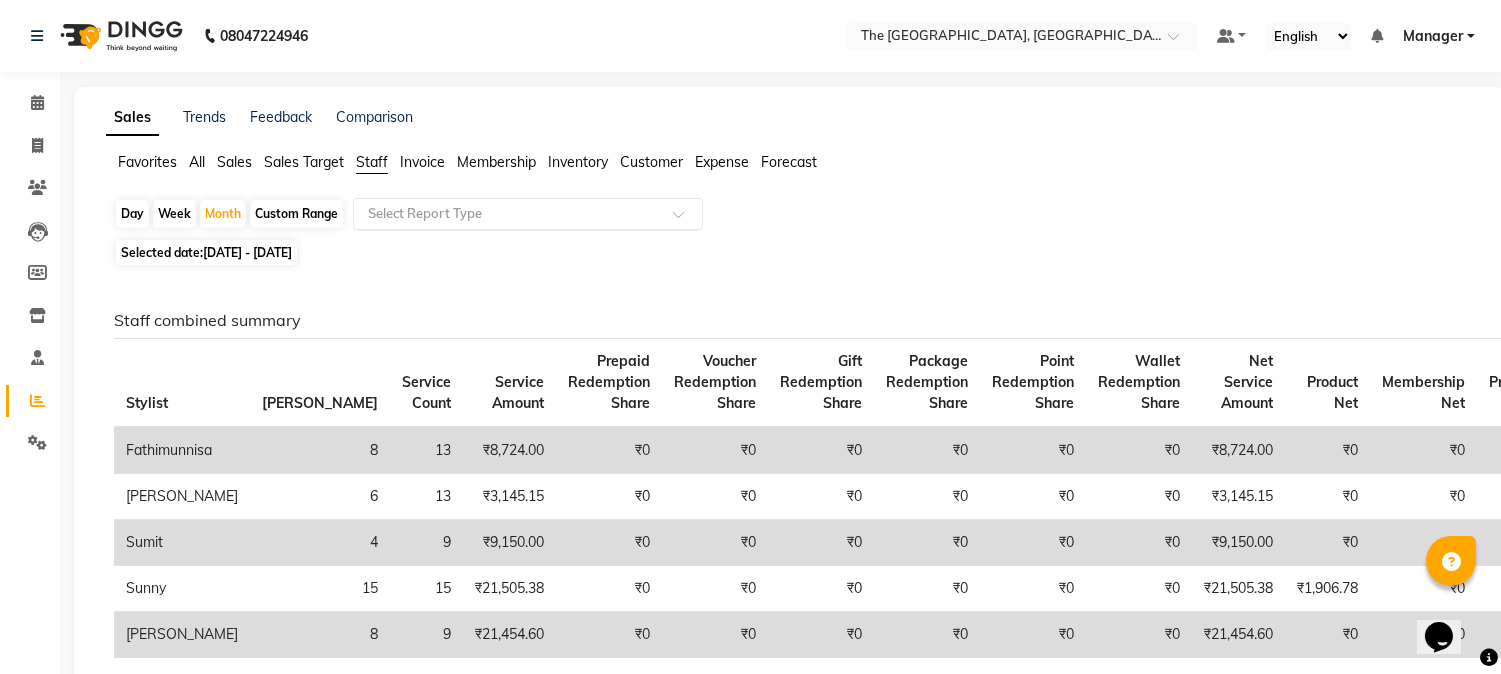 click 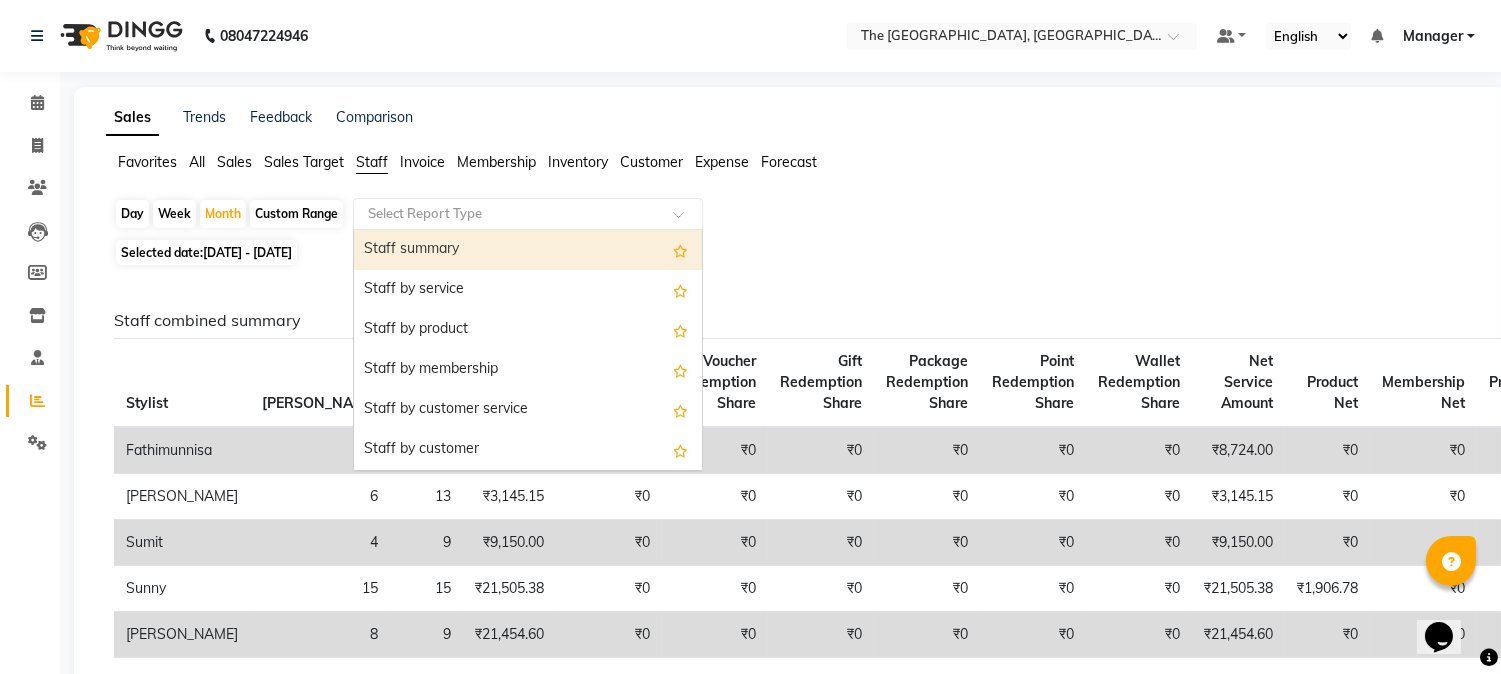 click on "Staff summary" at bounding box center (528, 250) 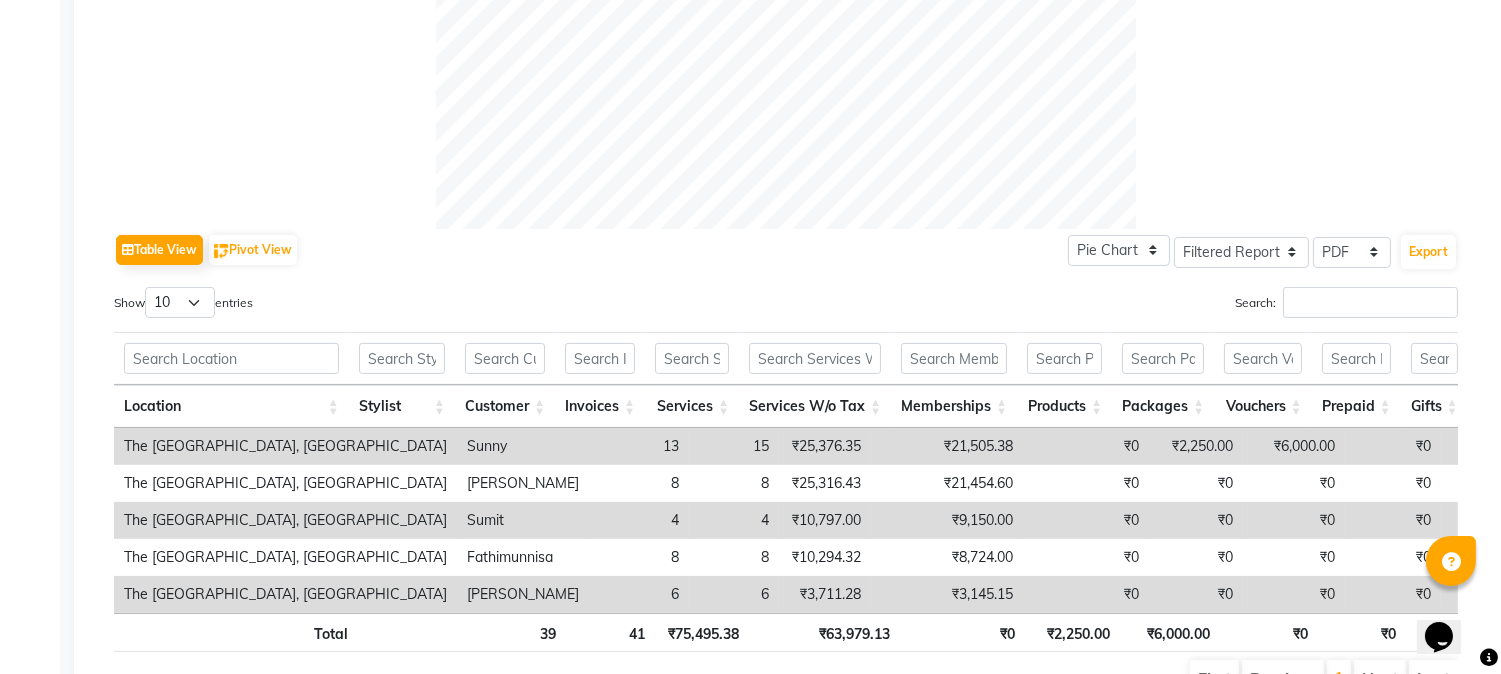 scroll, scrollTop: 790, scrollLeft: 0, axis: vertical 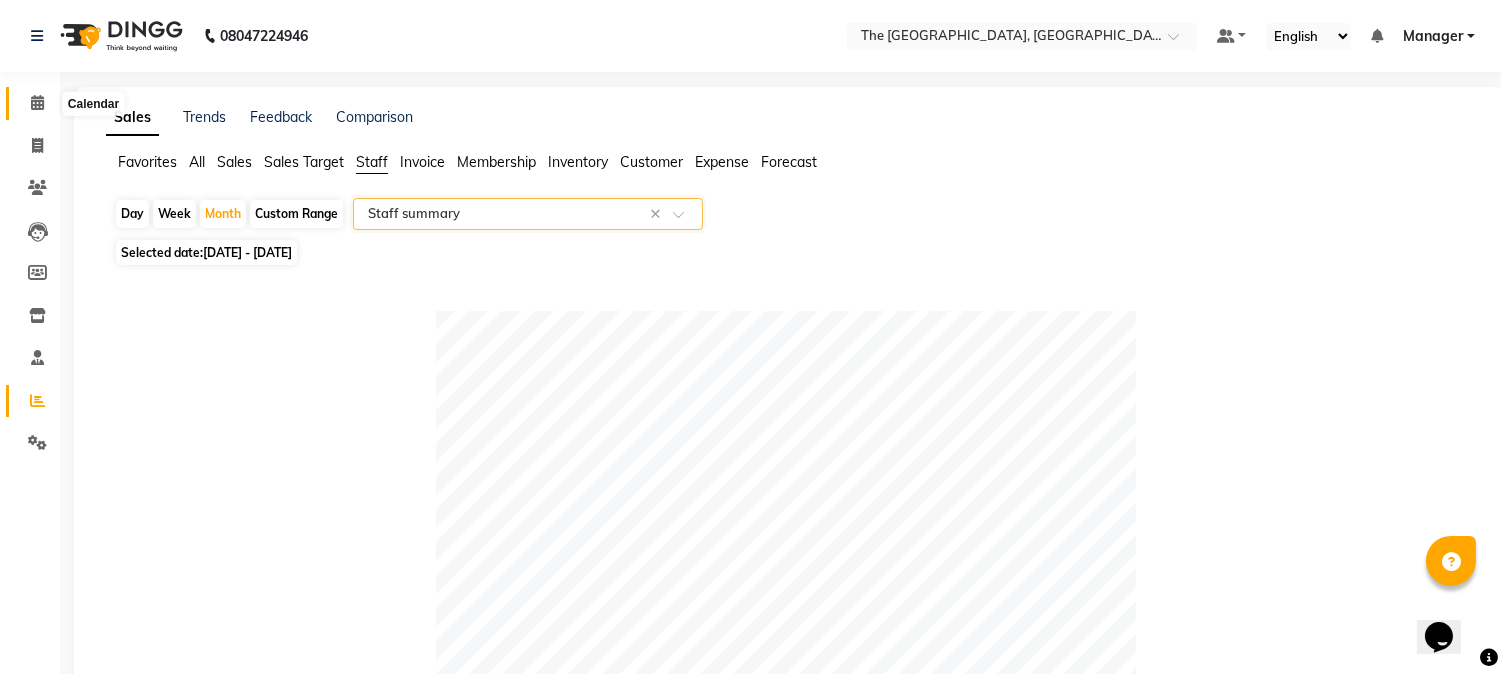 click 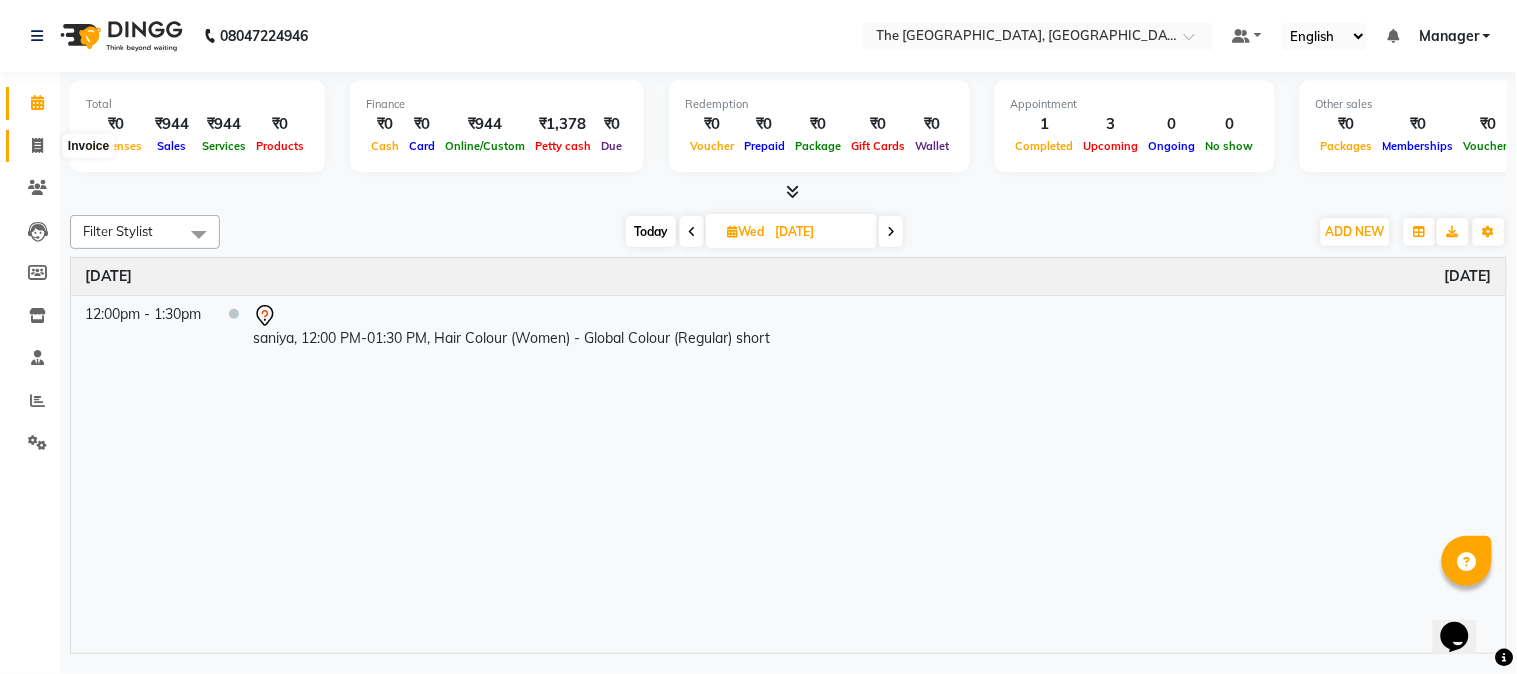 click 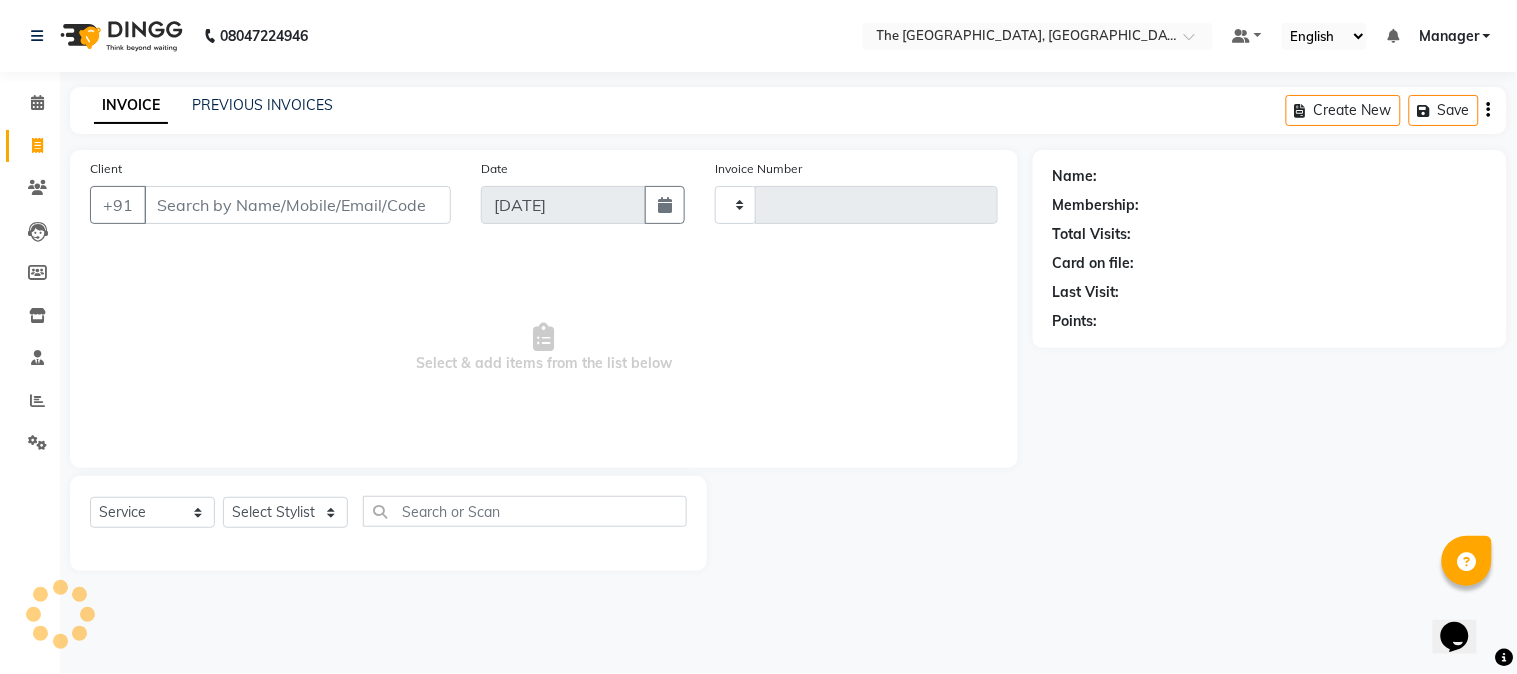 type on "0303" 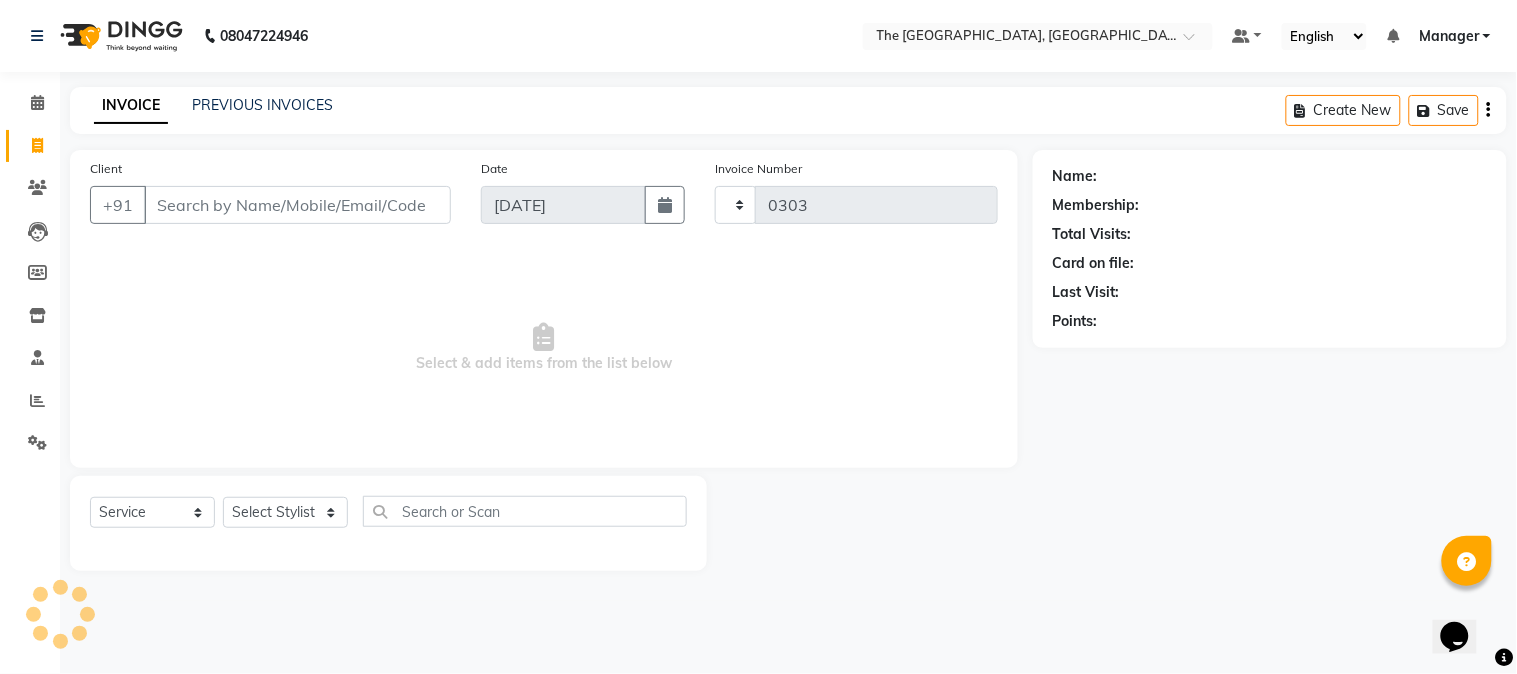 select on "7501" 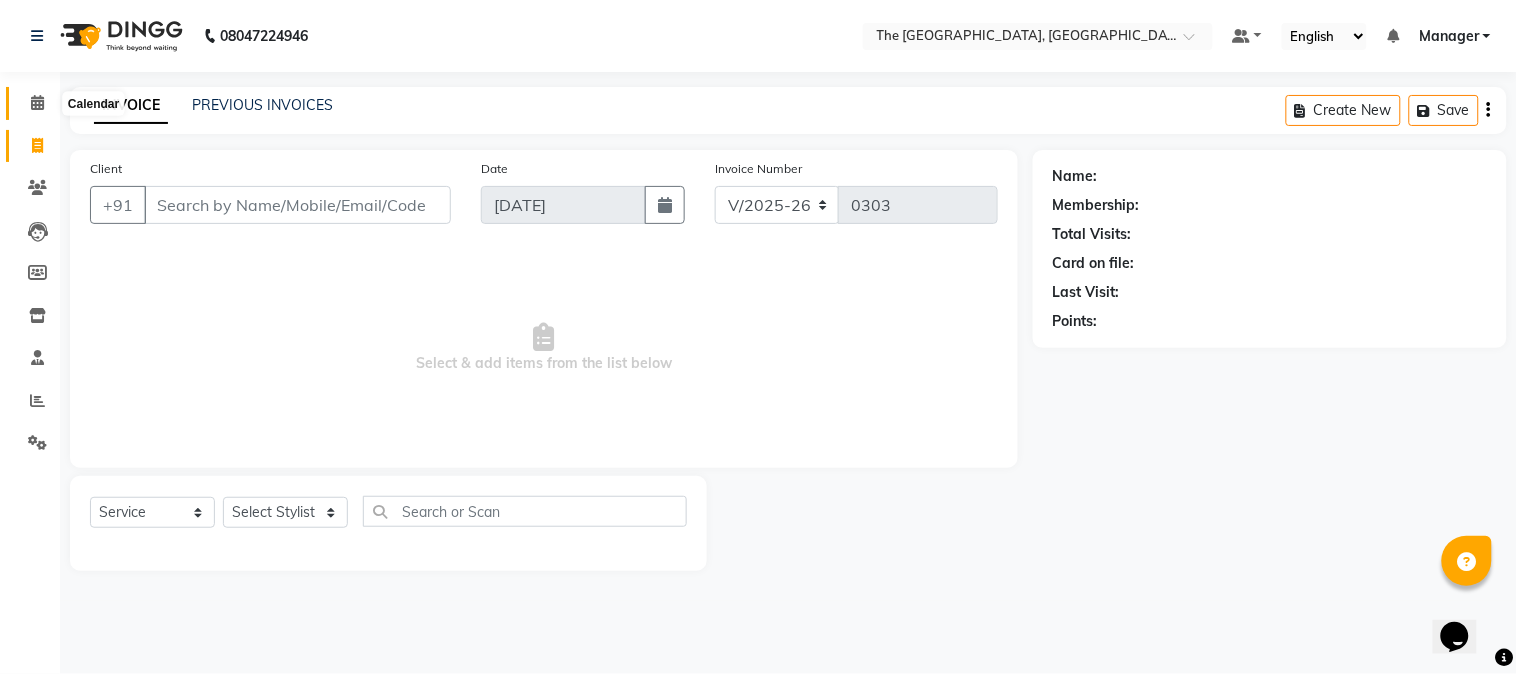 click 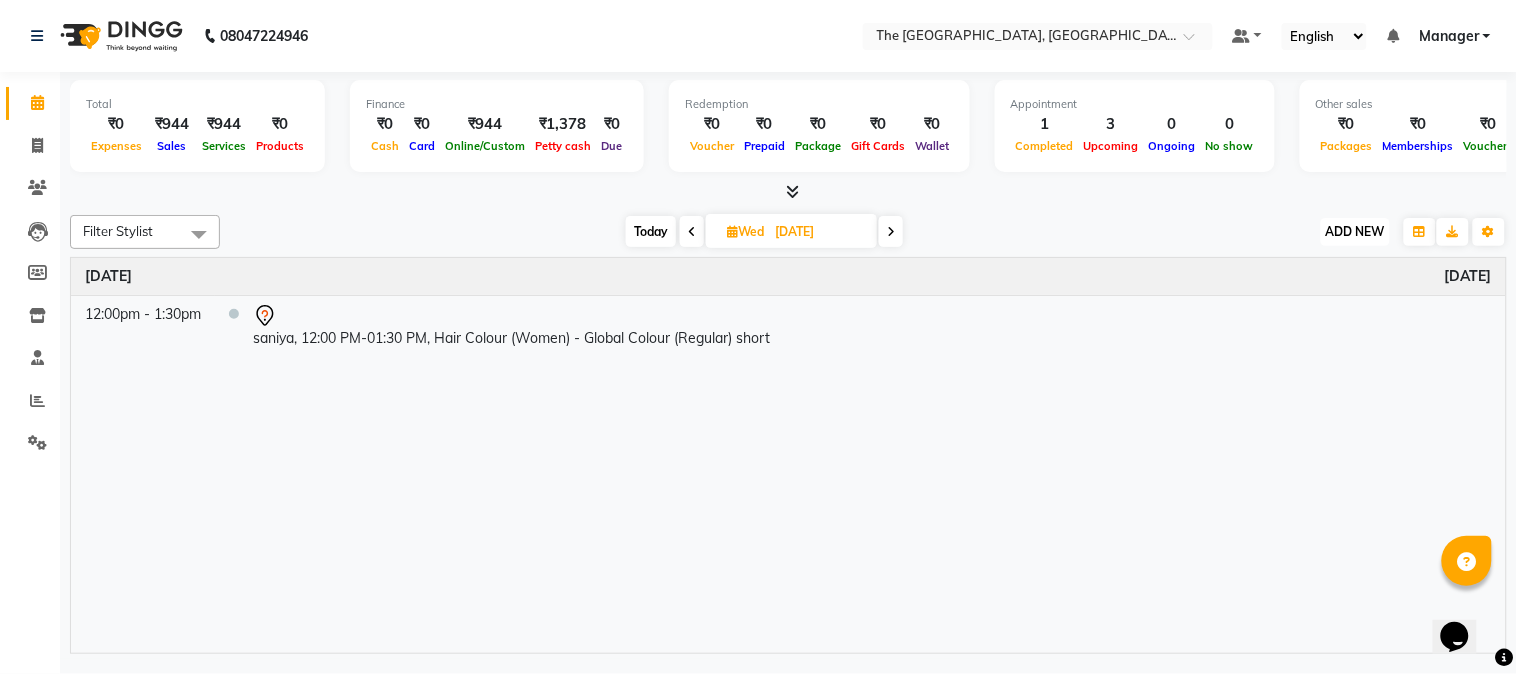 click on "ADD NEW" at bounding box center [1355, 231] 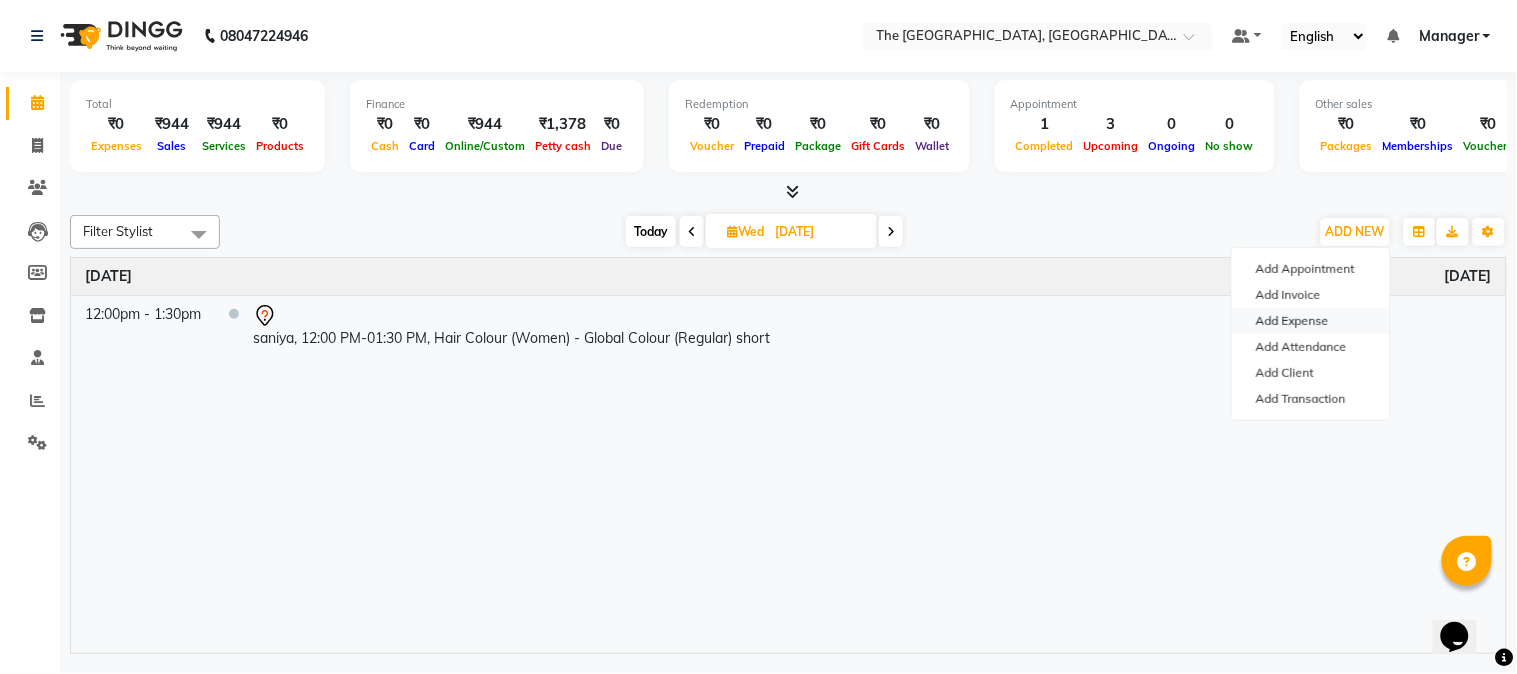 click on "Add Expense" at bounding box center [1311, 321] 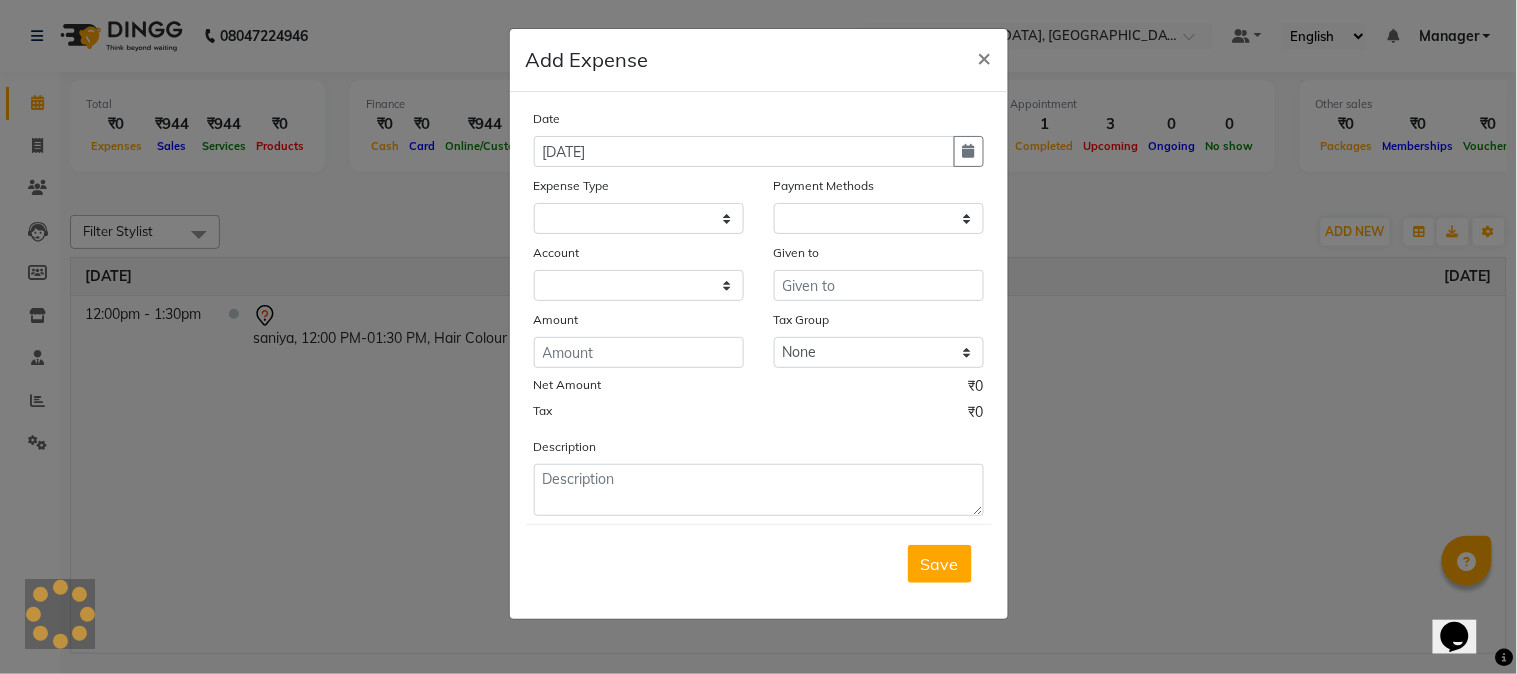 select on "1" 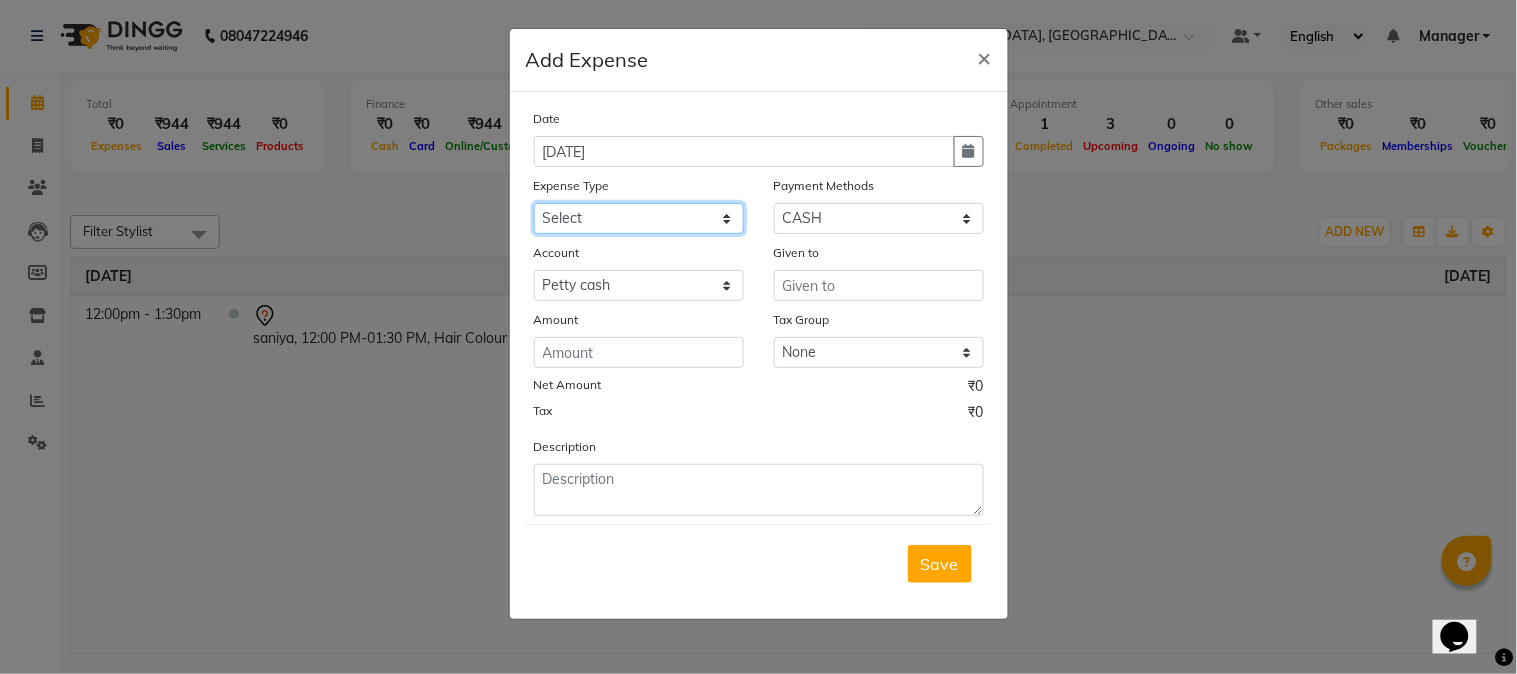 click on "Select AC SERVICE Beauty Center BLINKIT BPMP Building Rent Cash setteled to [PERSON_NAME] anti Cash Setteled to [PERSON_NAME] Settled to [PERSON_NAME] settled to [PERSON_NAME] uncle Client Refund clinical covers courier DEPOSIT drink prime Electricity and water Bill FOIL PAPER FOR CLIENT Furniture and Fixtures GARBAGE GARBAGE MAN GENERATOR FUEL CHARGES GLOBLANC incentive [PERSON_NAME] upi [PERSON_NAME] upi KNK Distributors Laundry Madhu medicals MAHADEV MEDICALS [PERSON_NAME] PRINTERS Marketing Expenses Google Marketing expenses Meta Medigetz MILK MONTHLY BILL Pantry Expenses [PERSON_NAME] Surge Naveen Surgical PHONE PAY PLUMPER PMU products pooja expense POOJA ITEMS [PERSON_NAME] PRILOX Printing and Designing Charges Printing and Stationary Purchase of Products RECHARGE RENT Repair and Maintenance Salaries Salon and Clinic Cash Purchases SECURITY SERVICE CHARGES [PERSON_NAME] Glamour Stores Staff welfare telephone and Internet Bill [DEMOGRAPHIC_DATA] TRAVELLING EXPENSES WATER RECHARGE ZEPTO" 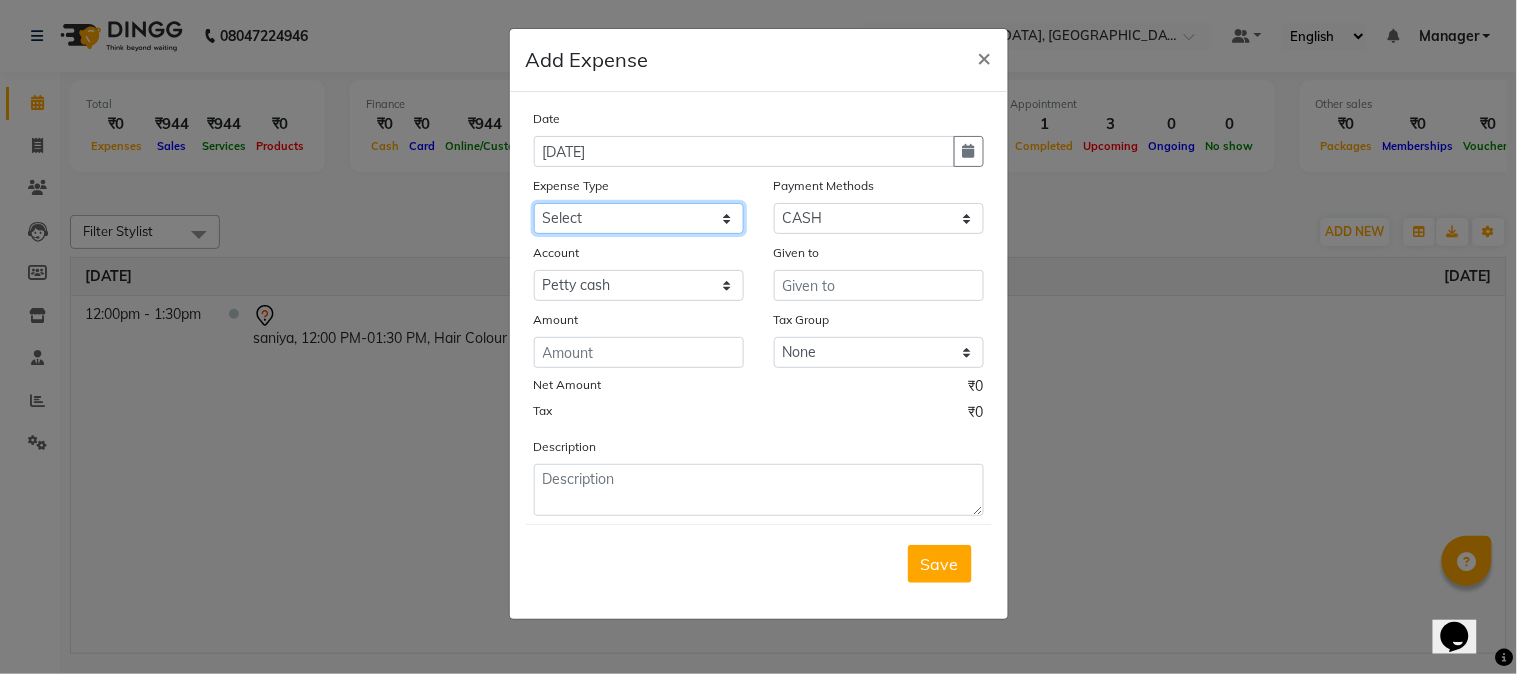 select on "8334" 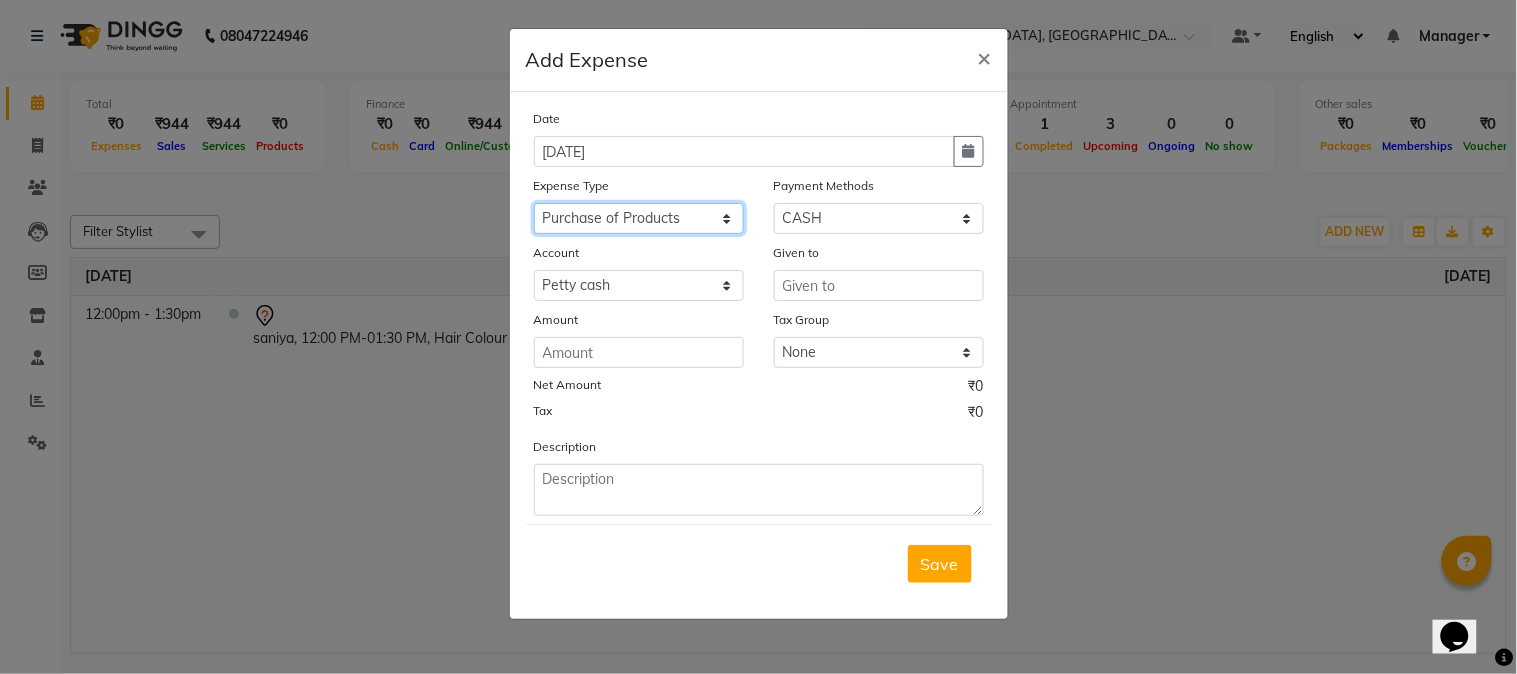 click on "Select AC SERVICE Beauty Center BLINKIT BPMP Building Rent Cash setteled to [PERSON_NAME] anti Cash Setteled to [PERSON_NAME] Settled to [PERSON_NAME] settled to [PERSON_NAME] uncle Client Refund clinical covers courier DEPOSIT drink prime Electricity and water Bill FOIL PAPER FOR CLIENT Furniture and Fixtures GARBAGE GARBAGE MAN GENERATOR FUEL CHARGES GLOBLANC incentive [PERSON_NAME] upi [PERSON_NAME] upi KNK Distributors Laundry Madhu medicals MAHADEV MEDICALS [PERSON_NAME] PRINTERS Marketing Expenses Google Marketing expenses Meta Medigetz MILK MONTHLY BILL Pantry Expenses [PERSON_NAME] Surge Naveen Surgical PHONE PAY PLUMPER PMU products pooja expense POOJA ITEMS [PERSON_NAME] PRILOX Printing and Designing Charges Printing and Stationary Purchase of Products RECHARGE RENT Repair and Maintenance Salaries Salon and Clinic Cash Purchases SECURITY SERVICE CHARGES [PERSON_NAME] Glamour Stores Staff welfare telephone and Internet Bill [DEMOGRAPHIC_DATA] TRAVELLING EXPENSES WATER RECHARGE ZEPTO" 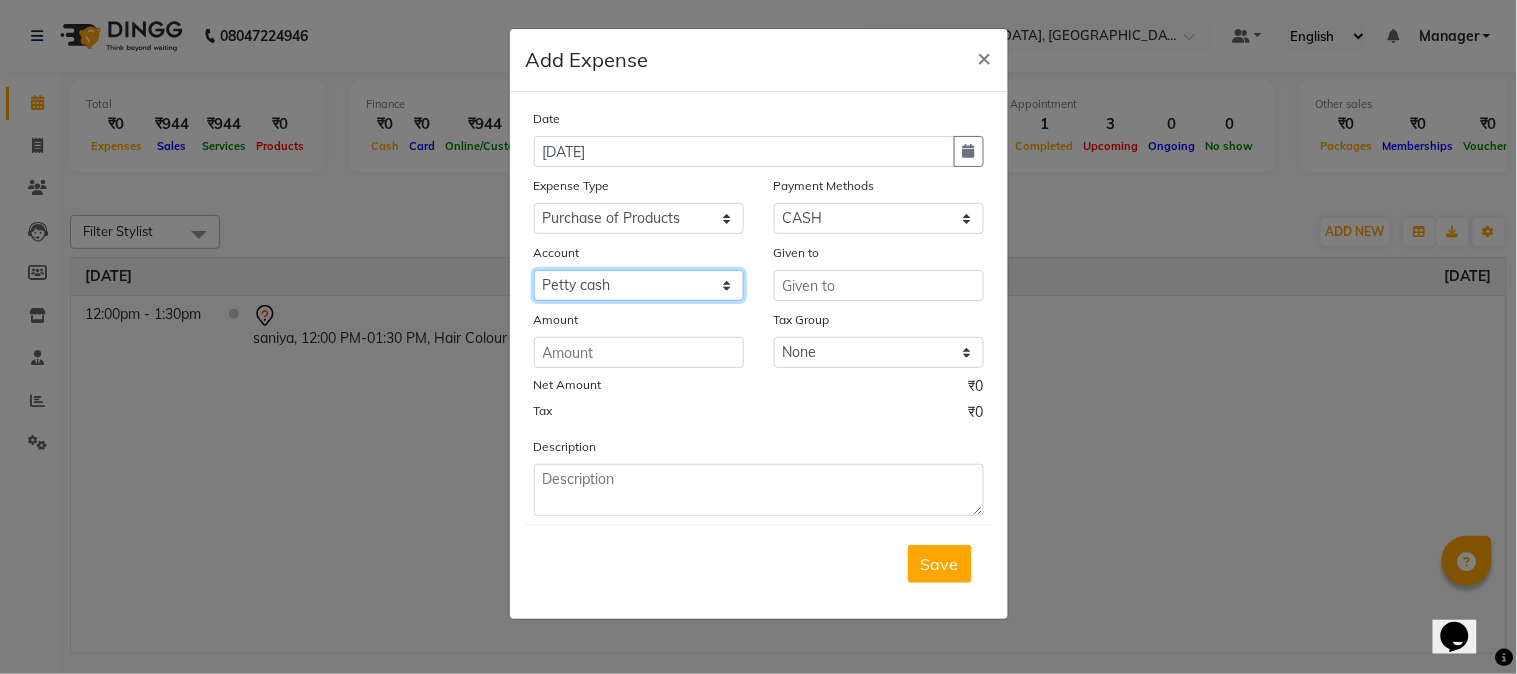 click on "Select [PERSON_NAME] cash Default account MONTHLY EXPENSES" 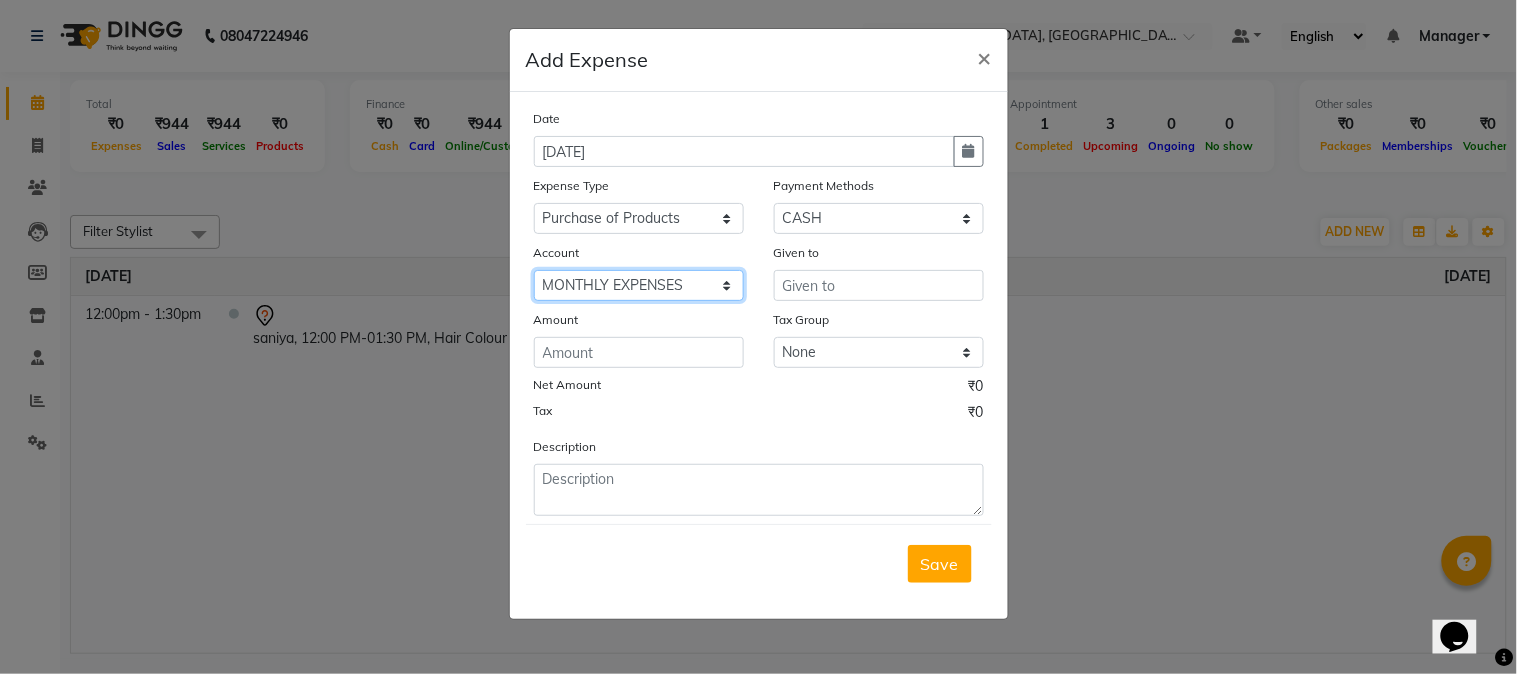 click on "Select [PERSON_NAME] cash Default account MONTHLY EXPENSES" 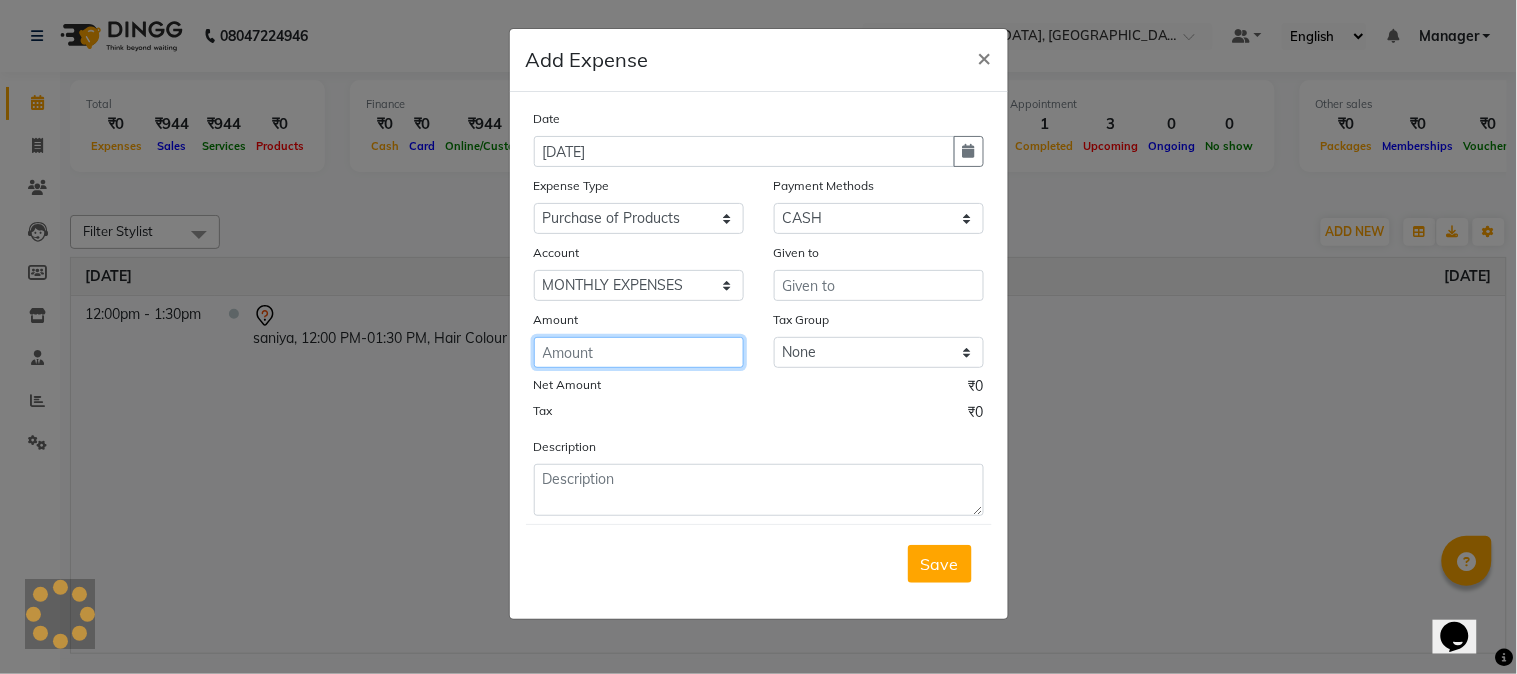 click 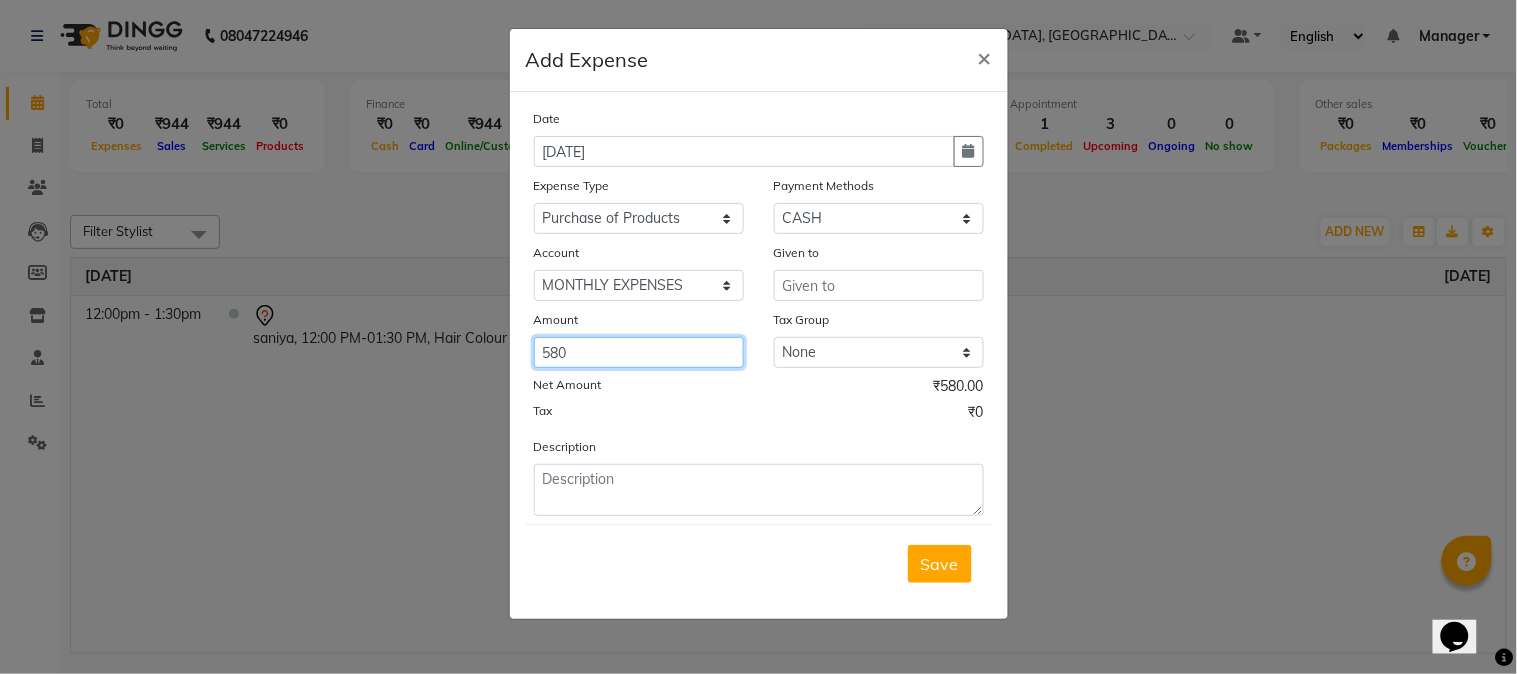 type on "580" 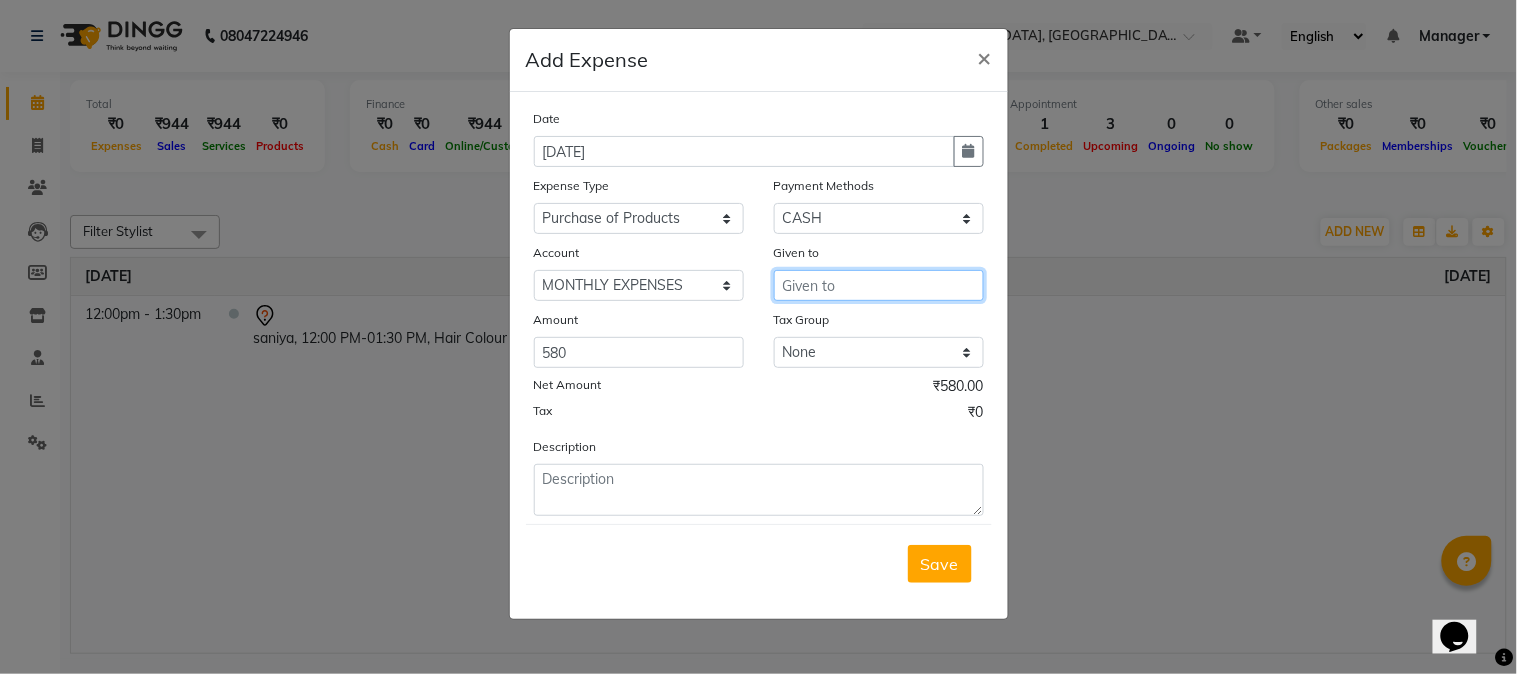 click at bounding box center (879, 285) 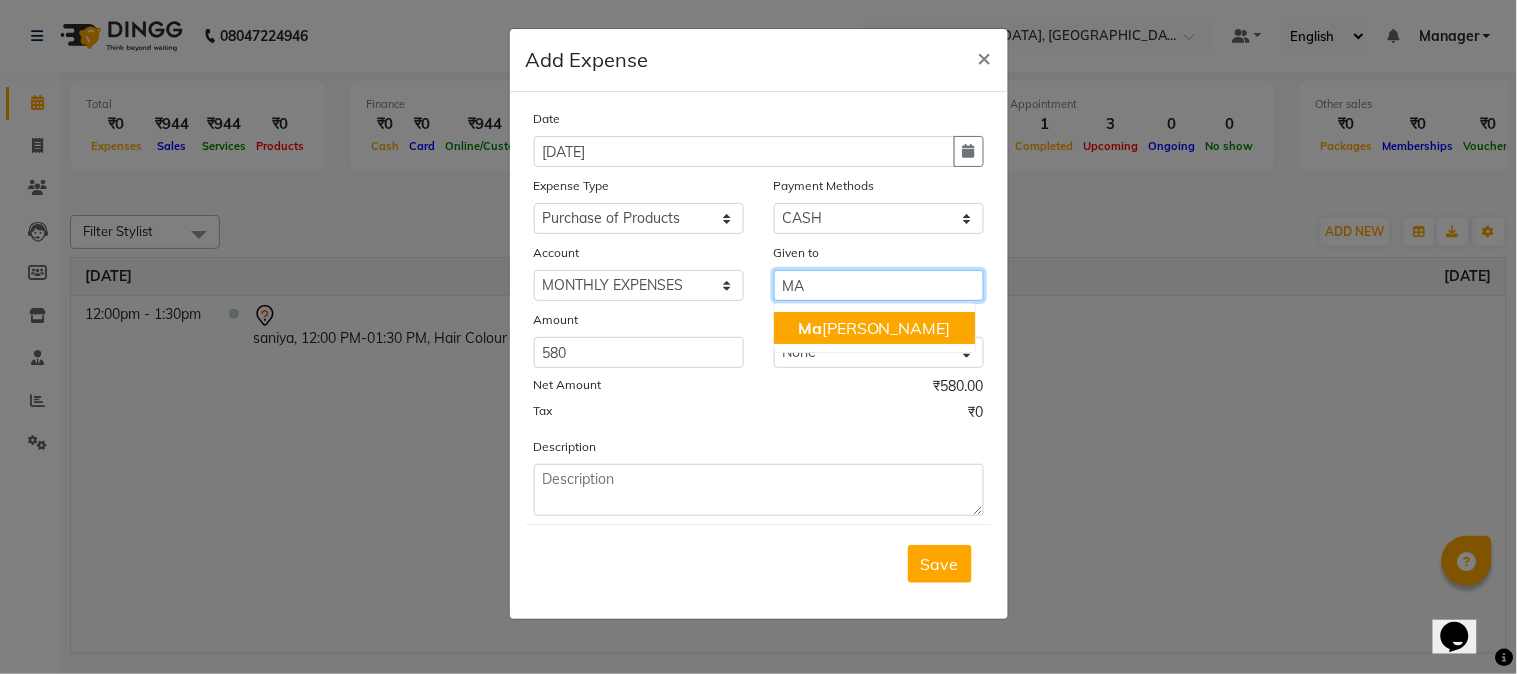 click on "Ma" 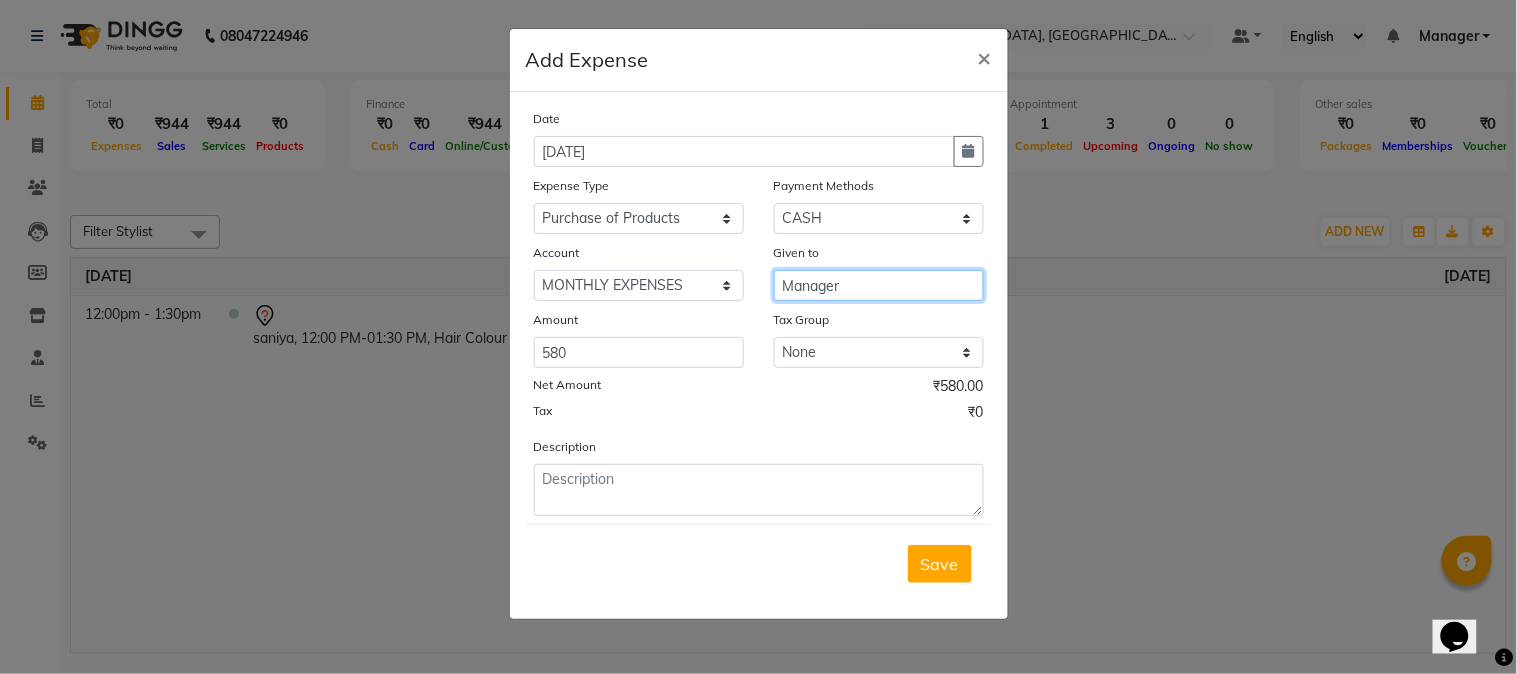 type on "Manager" 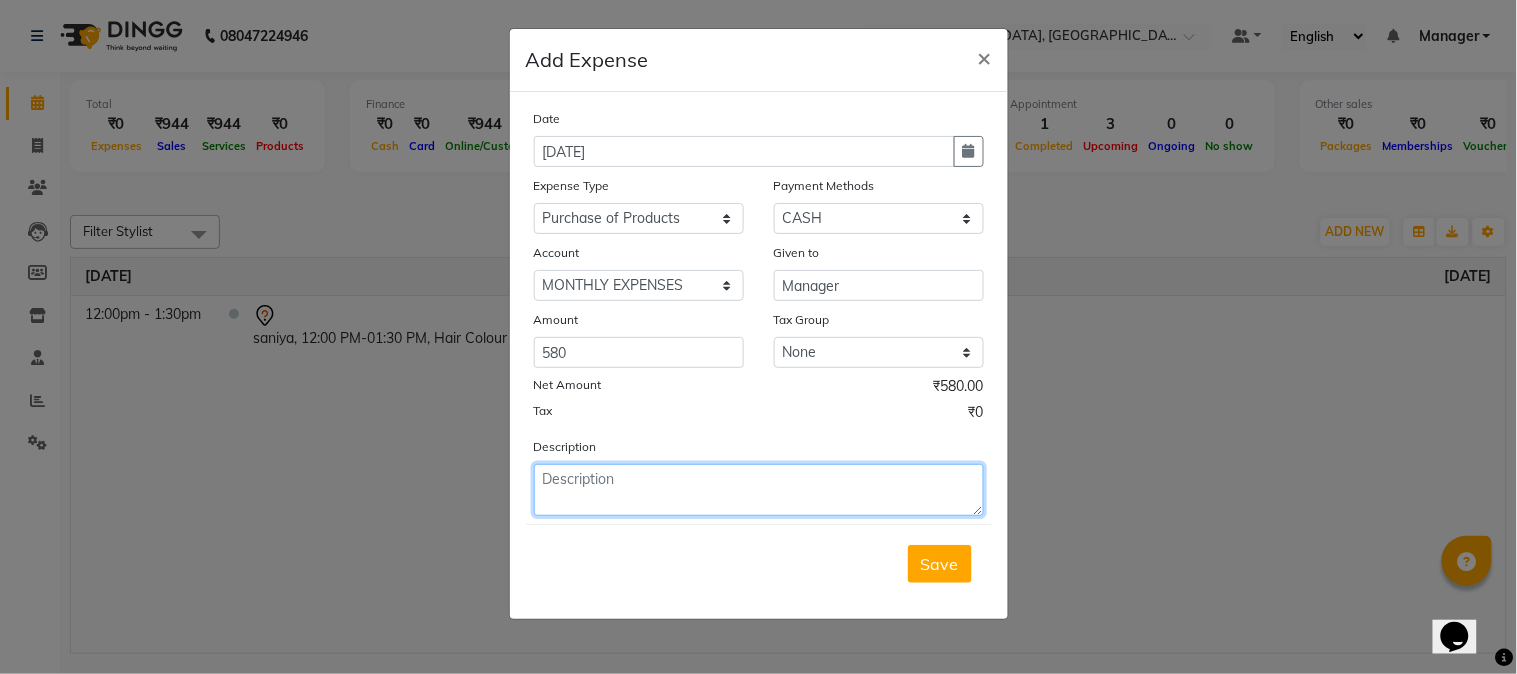 click 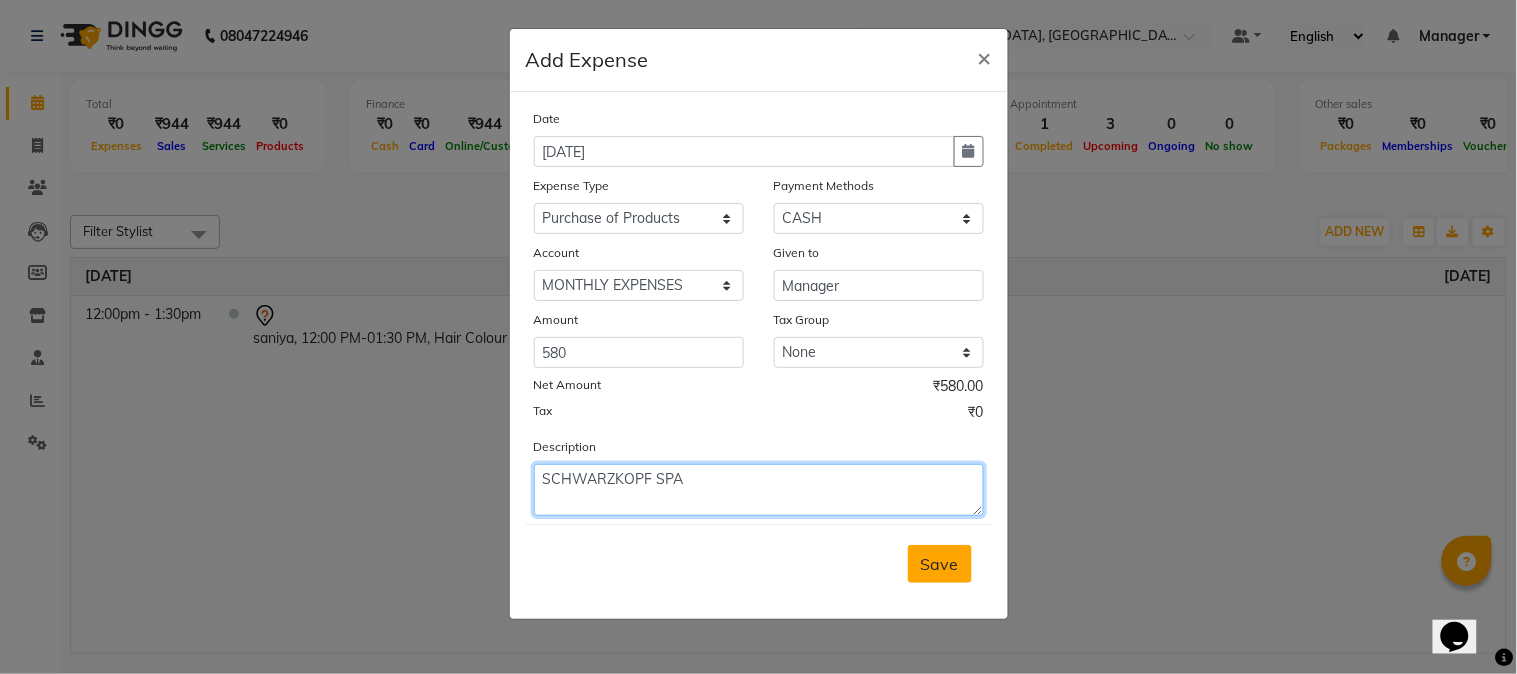 type on "SCHWARZKOPF SPA" 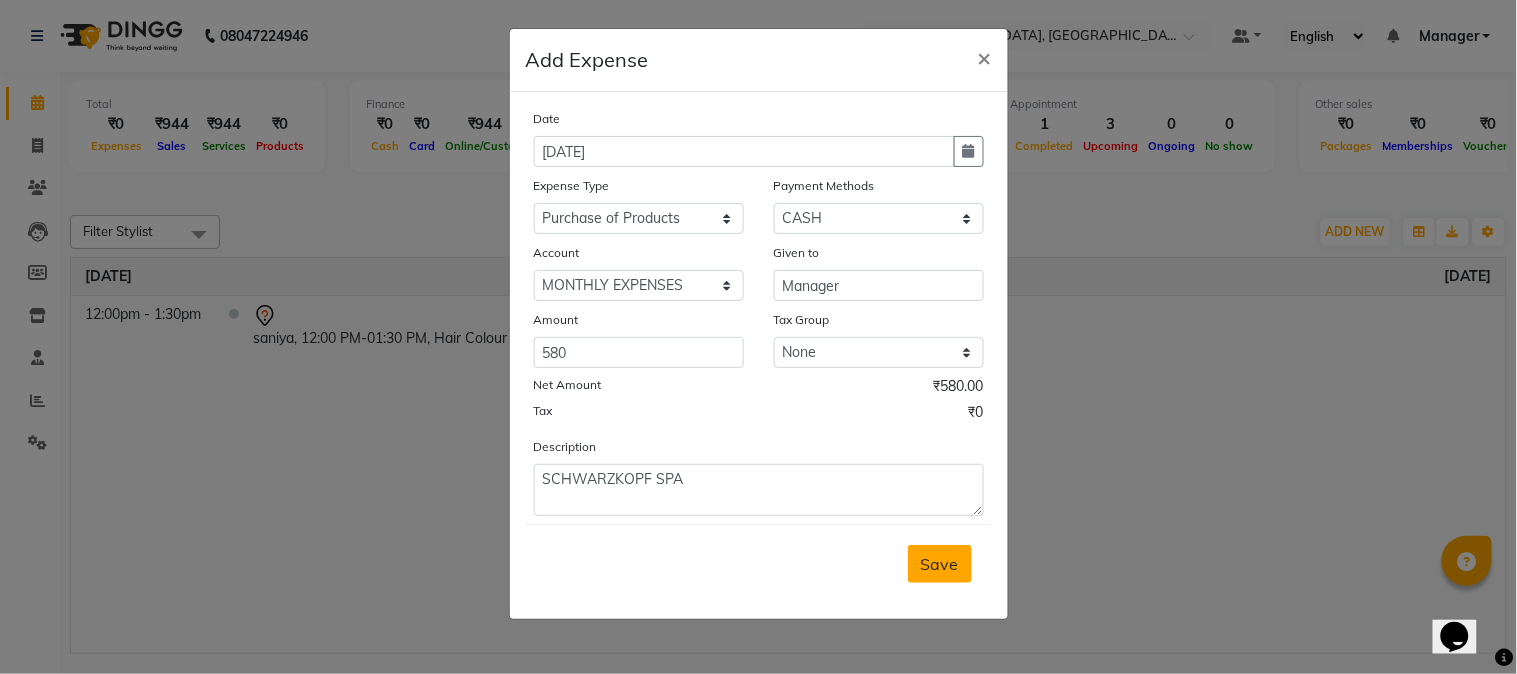 click on "Save" at bounding box center [940, 564] 